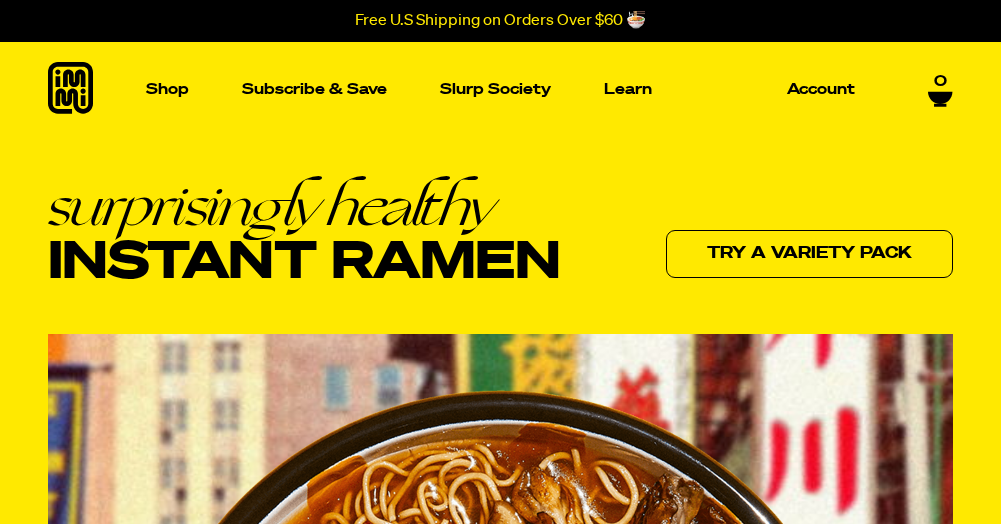 scroll, scrollTop: 0, scrollLeft: 0, axis: both 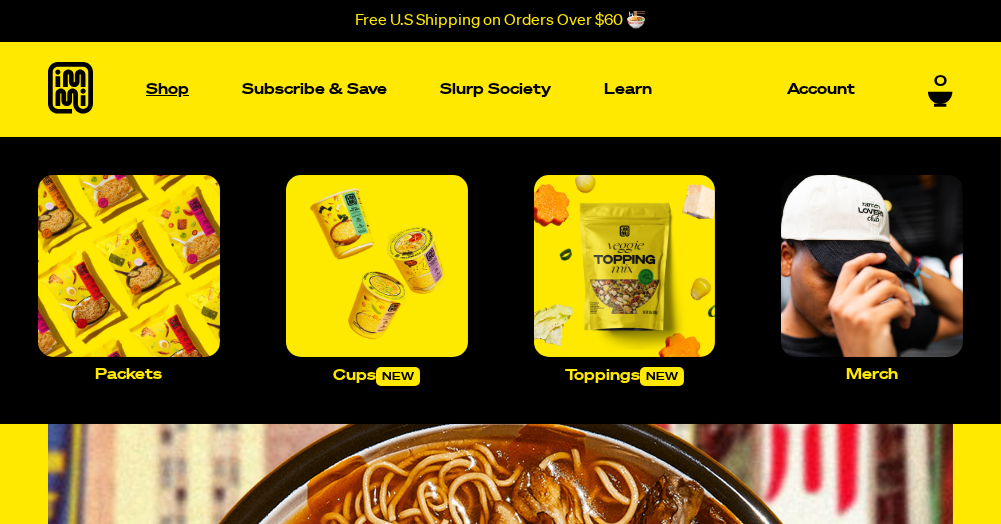 click on "Shop" at bounding box center (167, 89) 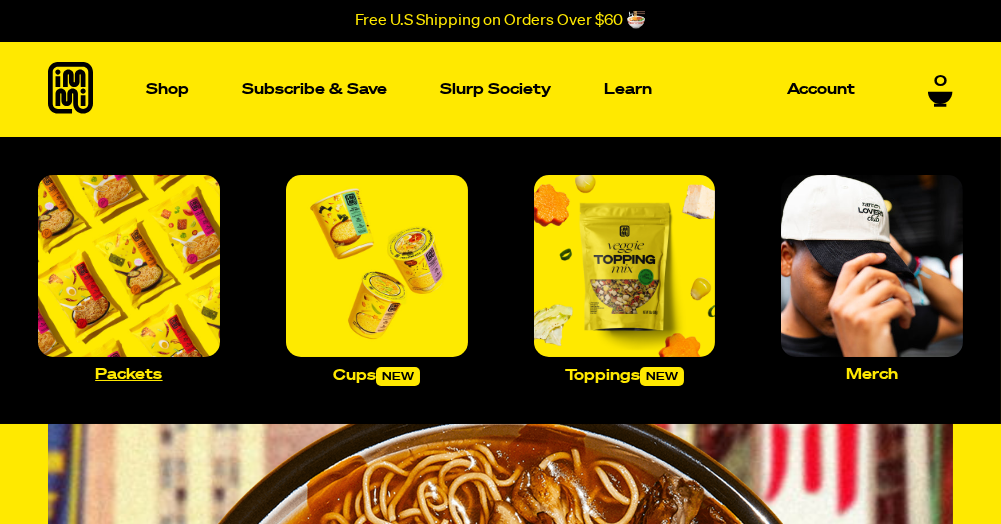 click at bounding box center [129, 266] 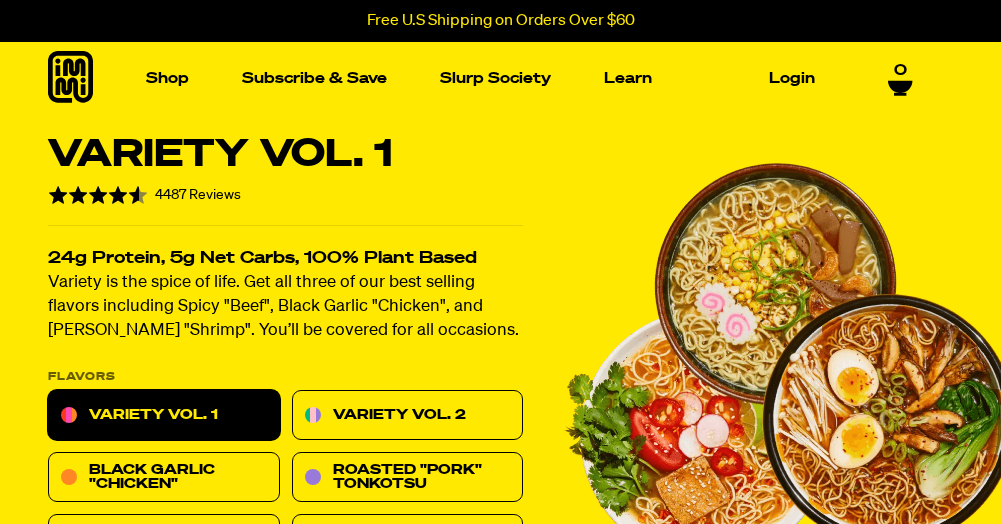scroll, scrollTop: 0, scrollLeft: 0, axis: both 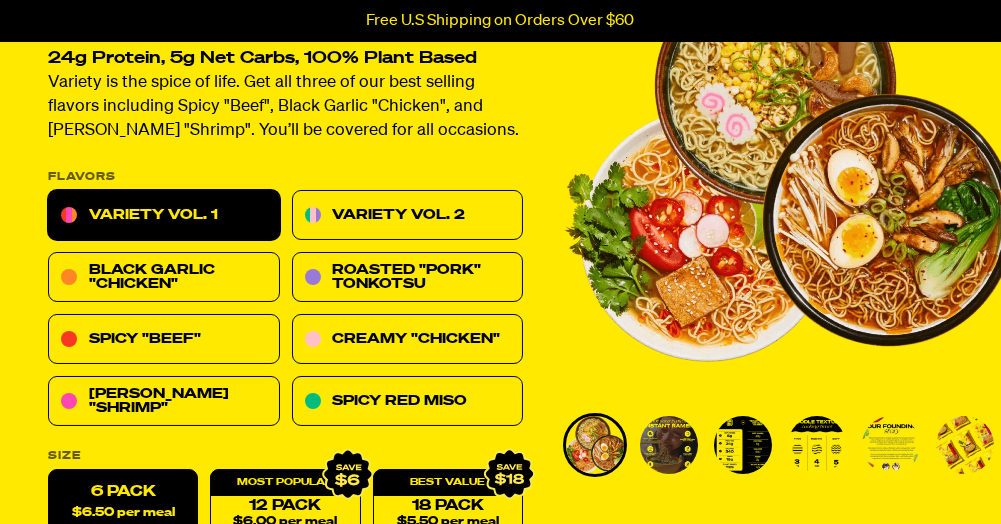 click at bounding box center (669, 445) 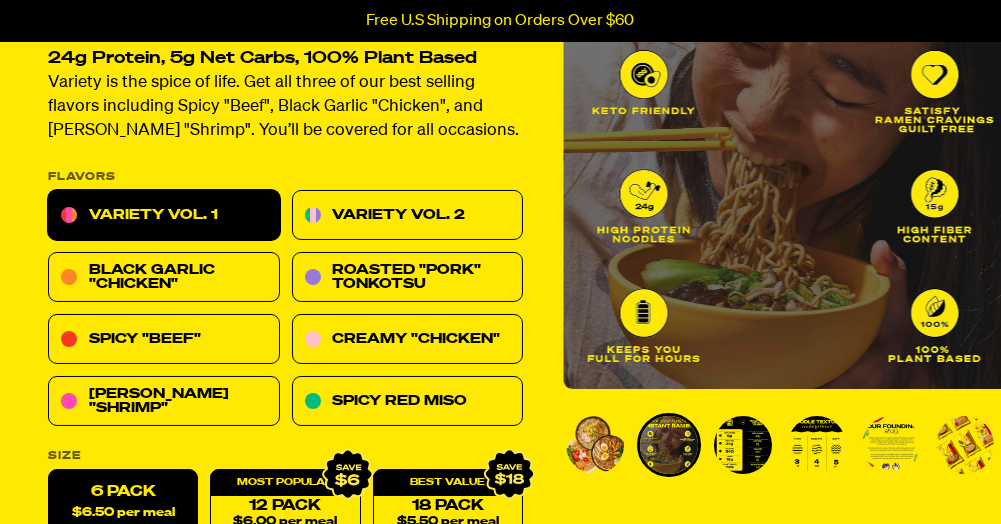 click at bounding box center (743, 445) 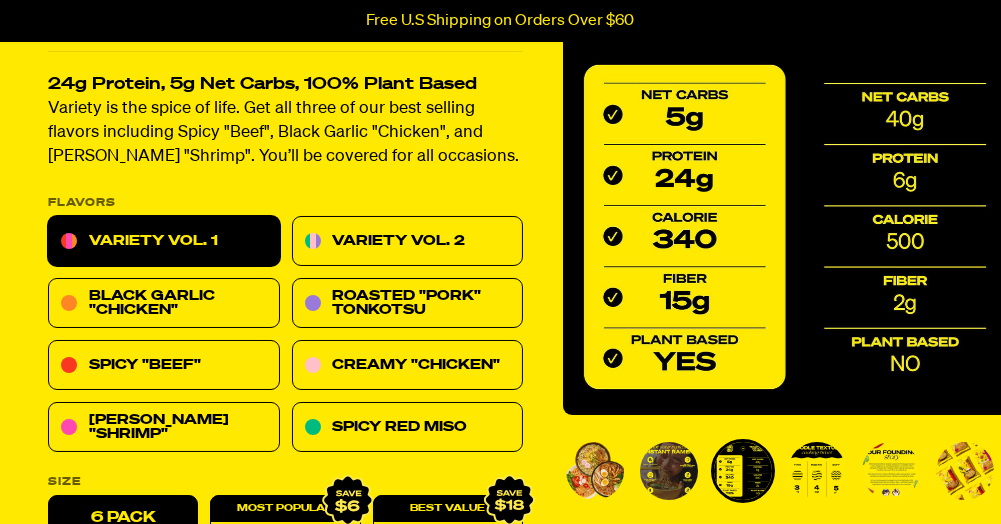 scroll, scrollTop: 200, scrollLeft: 0, axis: vertical 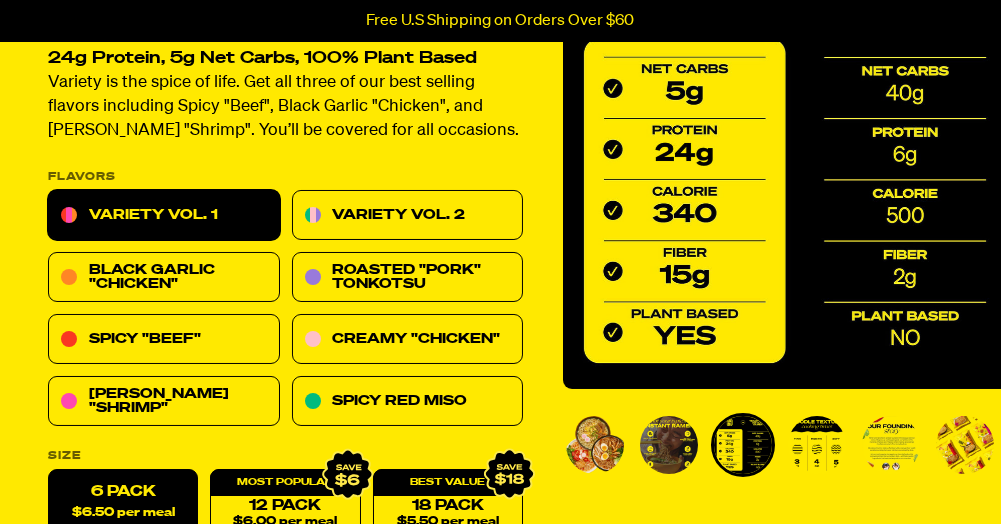 click at bounding box center [817, 445] 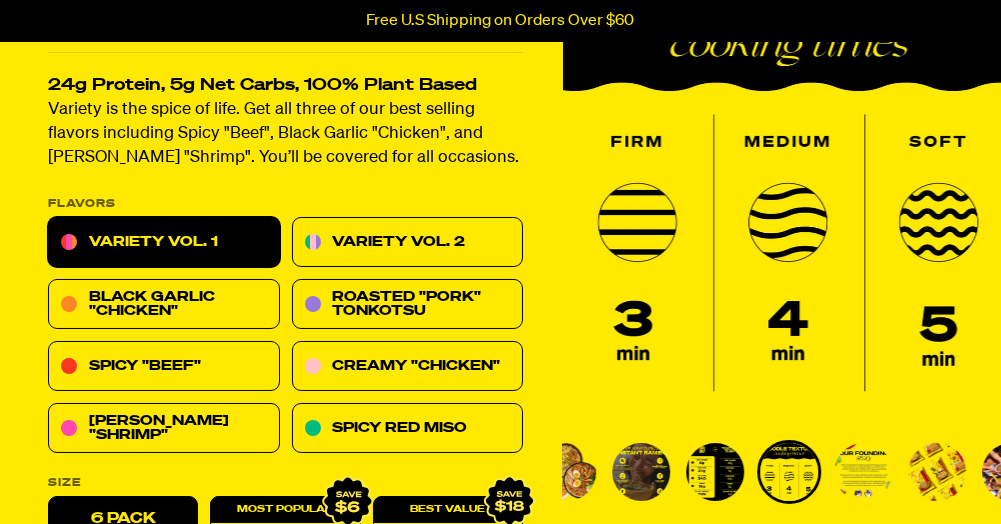 scroll, scrollTop: 200, scrollLeft: 0, axis: vertical 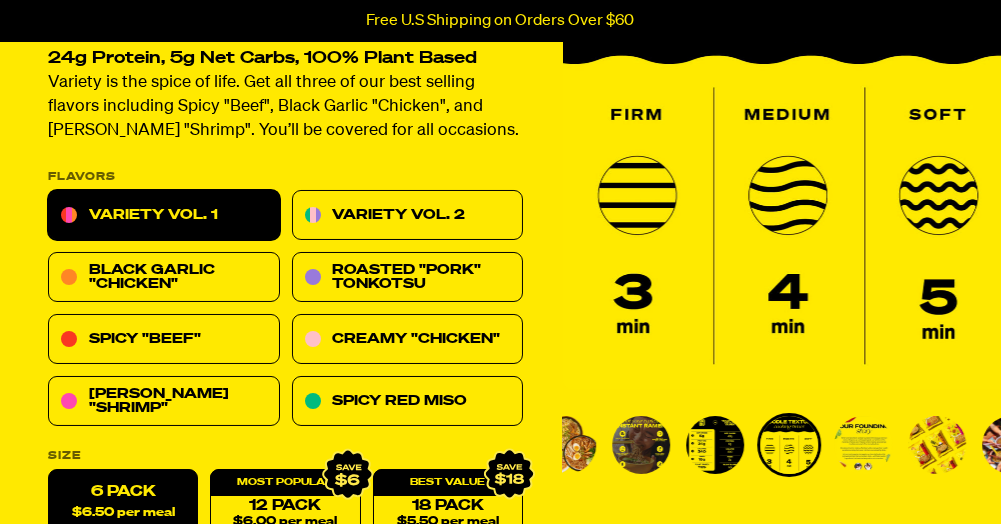 click at bounding box center (863, 445) 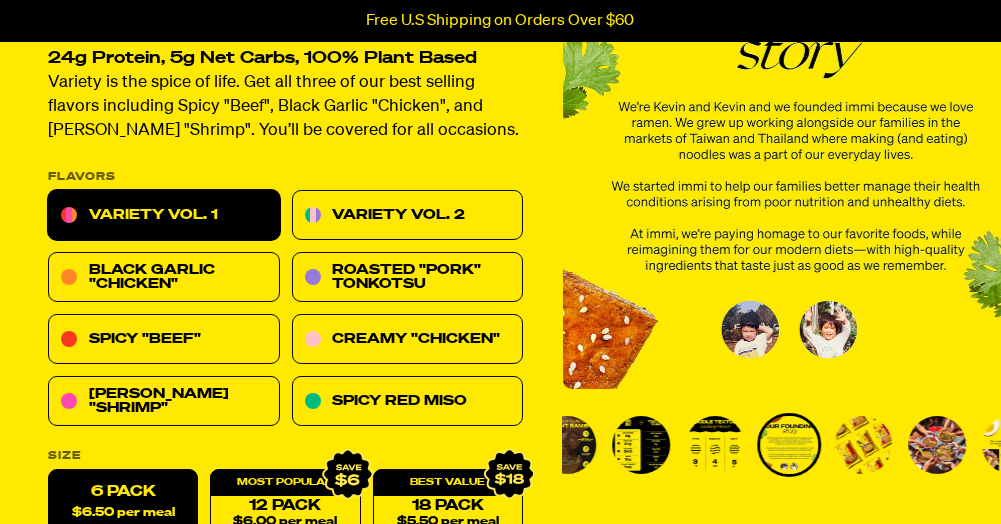 click at bounding box center (863, 445) 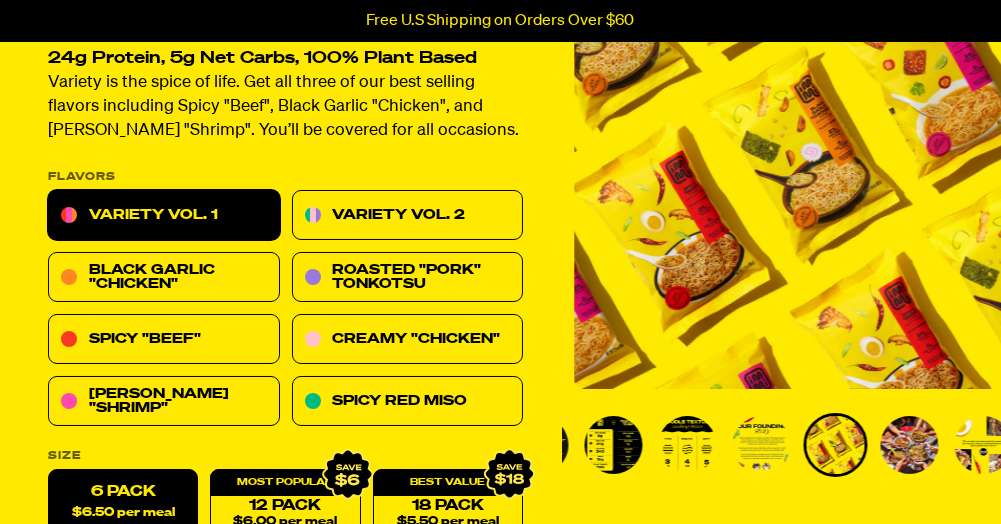 click at bounding box center (910, 445) 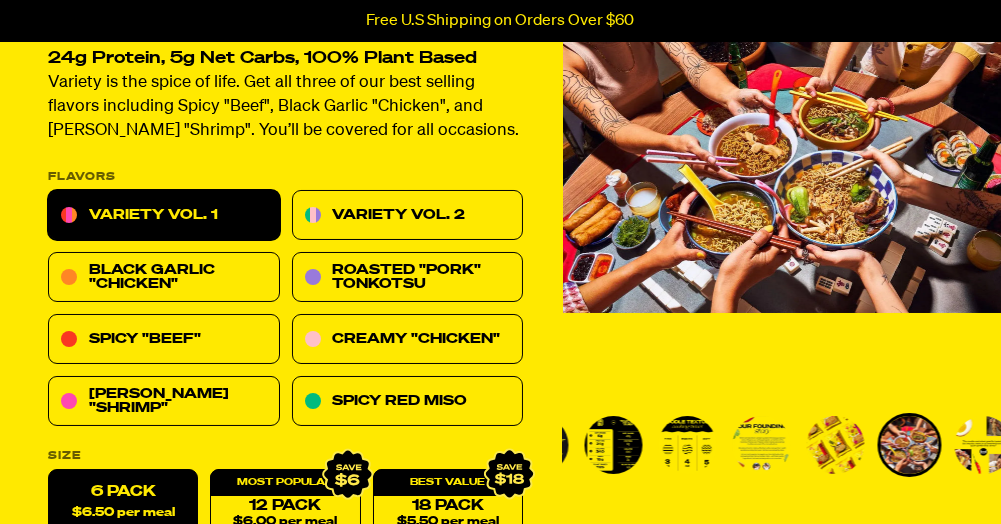 click at bounding box center (984, 445) 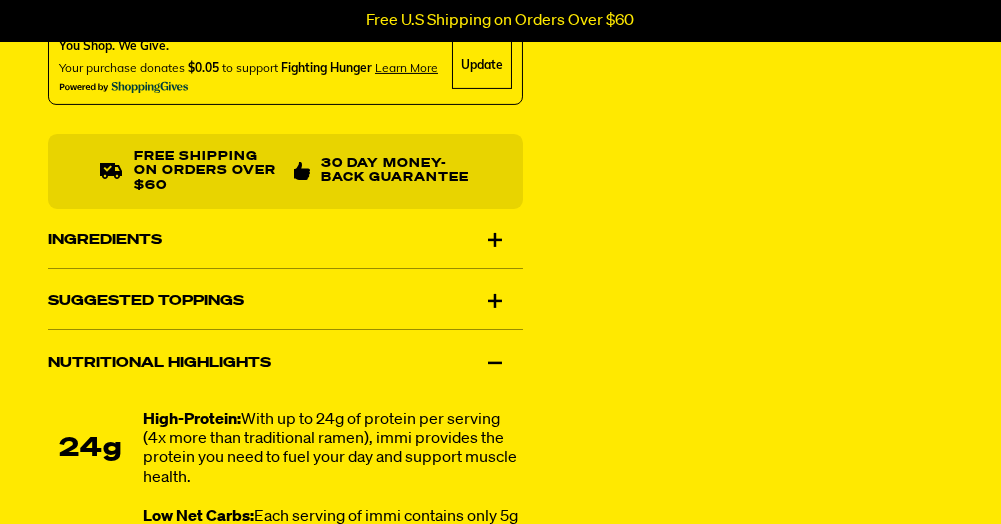 scroll, scrollTop: 1300, scrollLeft: 0, axis: vertical 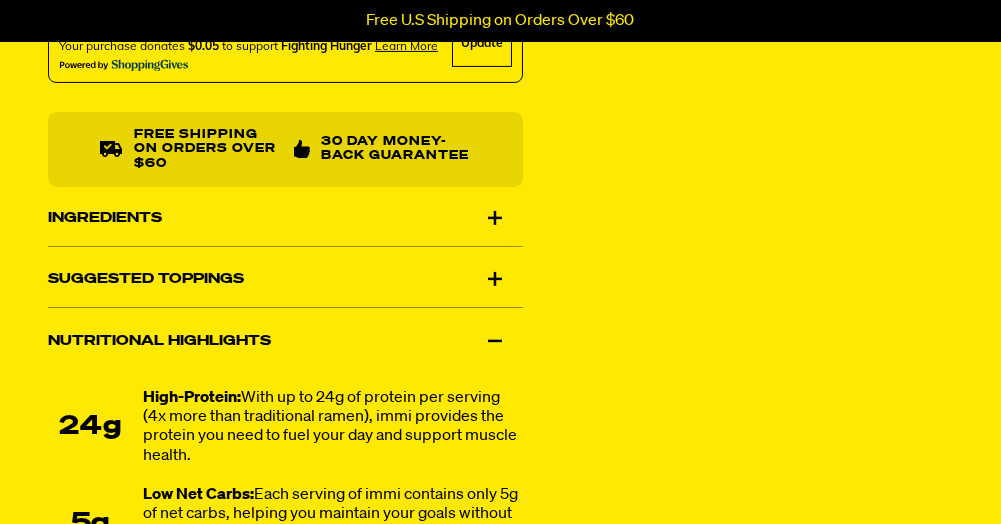 click on "Ingredients" at bounding box center (285, 218) 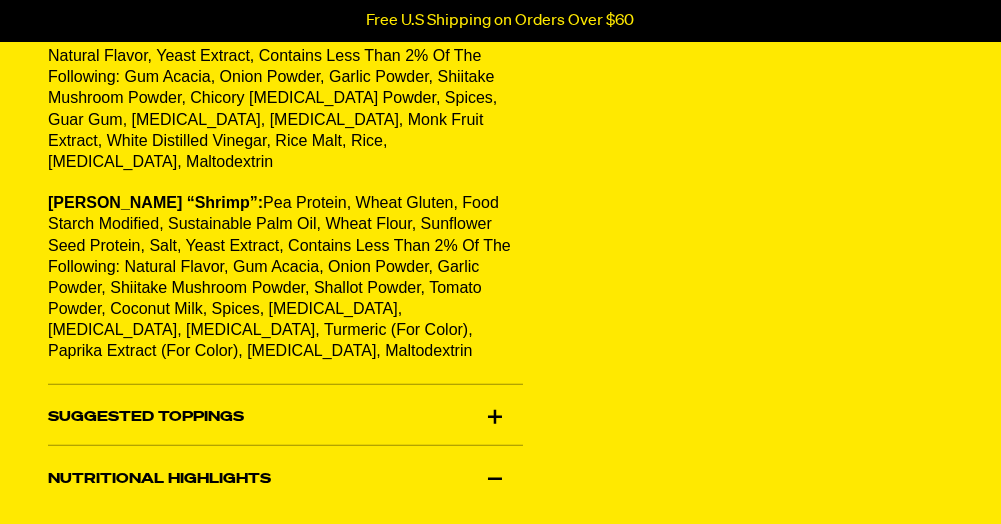scroll, scrollTop: 1800, scrollLeft: 0, axis: vertical 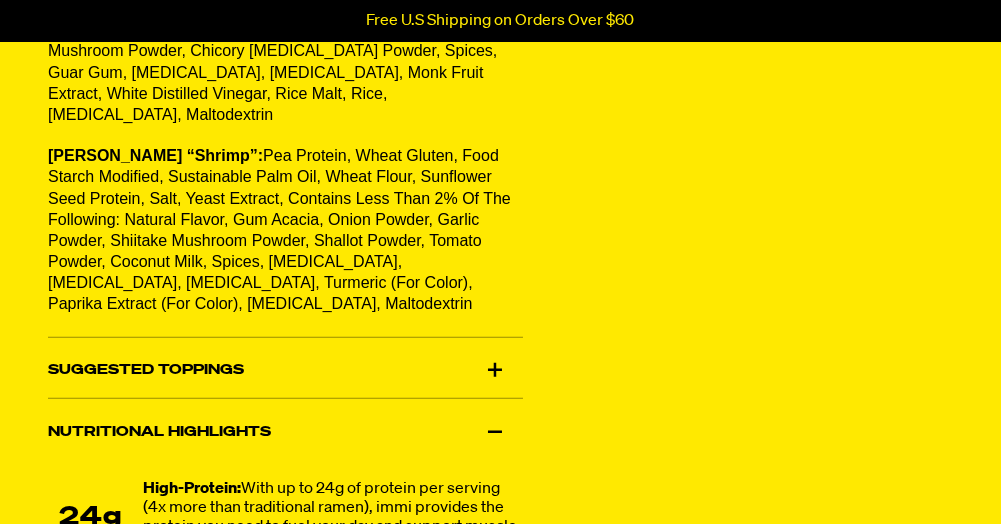 click on "Suggested Toppings" at bounding box center (285, 371) 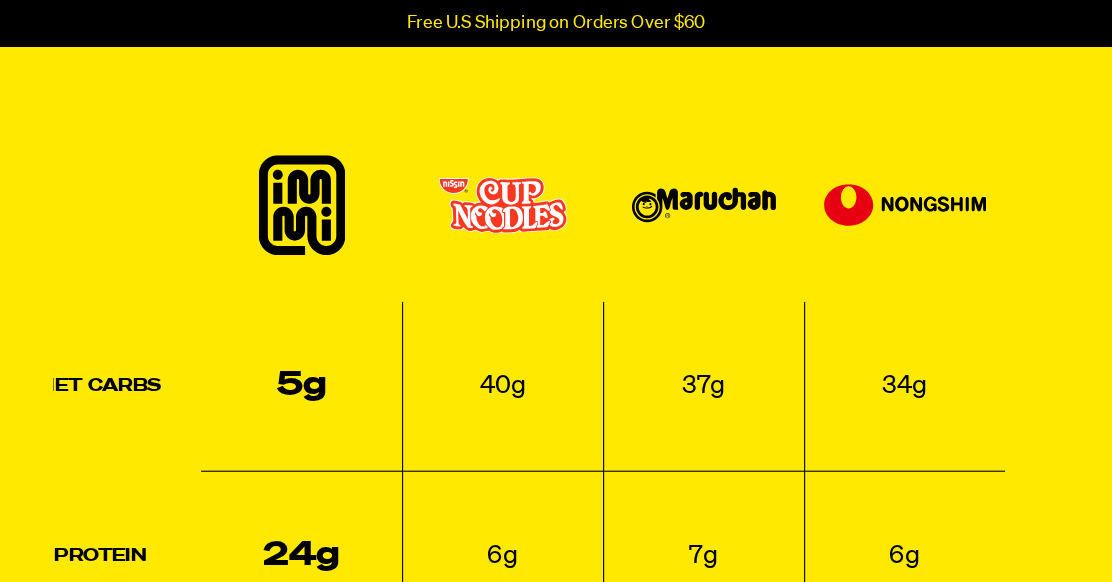 scroll, scrollTop: 2900, scrollLeft: 0, axis: vertical 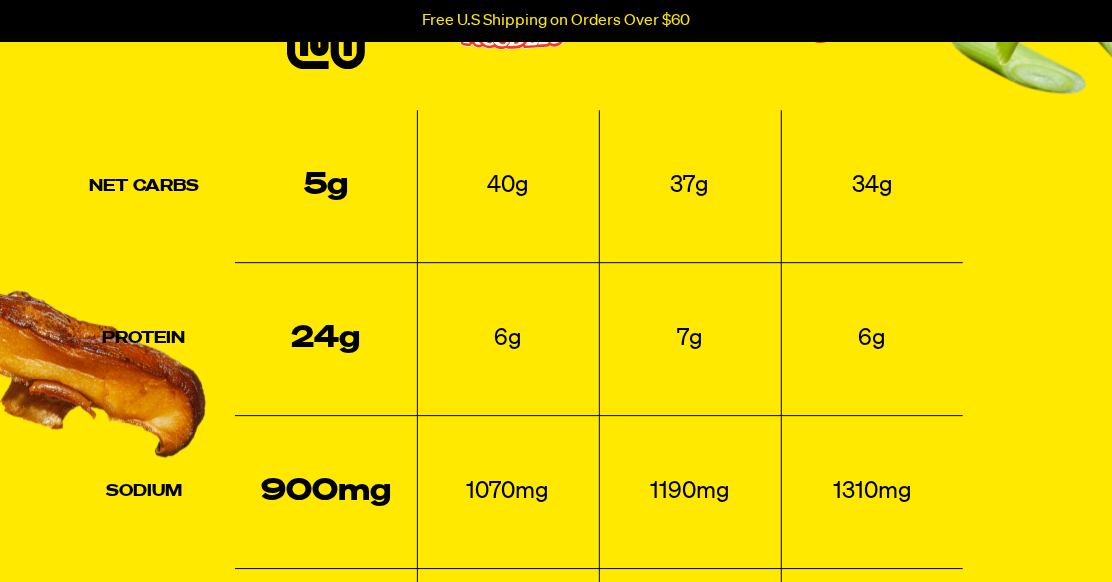 drag, startPoint x: 922, startPoint y: 2, endPoint x: 458, endPoint y: 196, distance: 502.92346 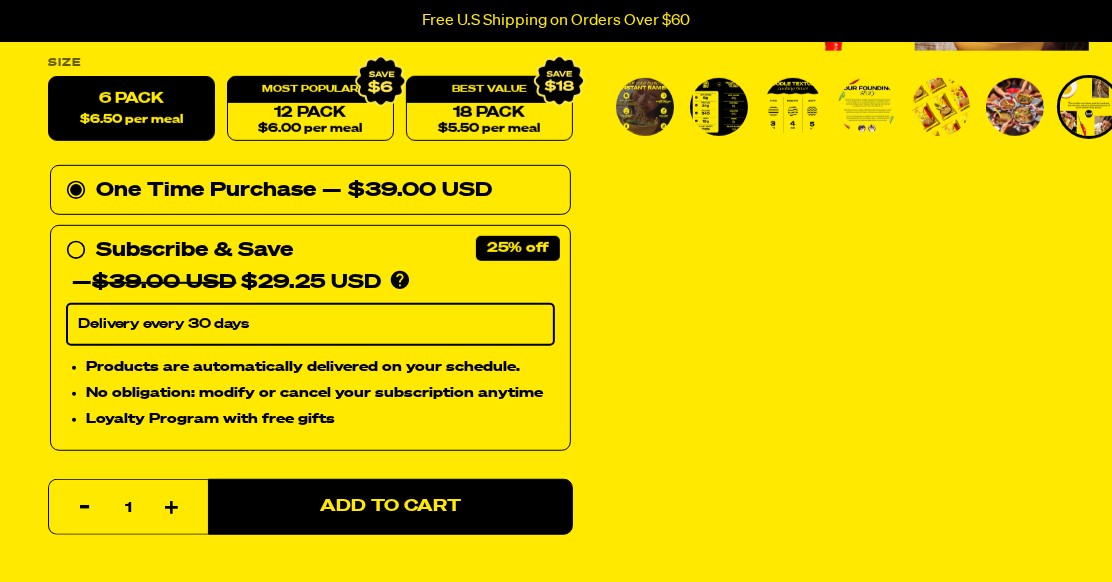 scroll, scrollTop: 566, scrollLeft: 0, axis: vertical 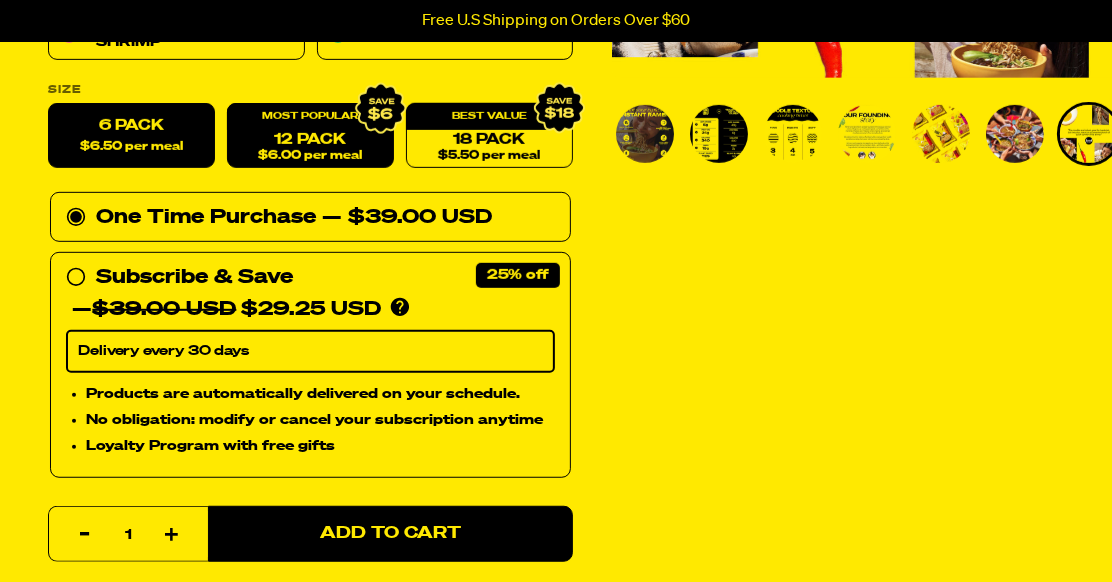 click on "12 Pack  $6.00 per meal" at bounding box center (310, 136) 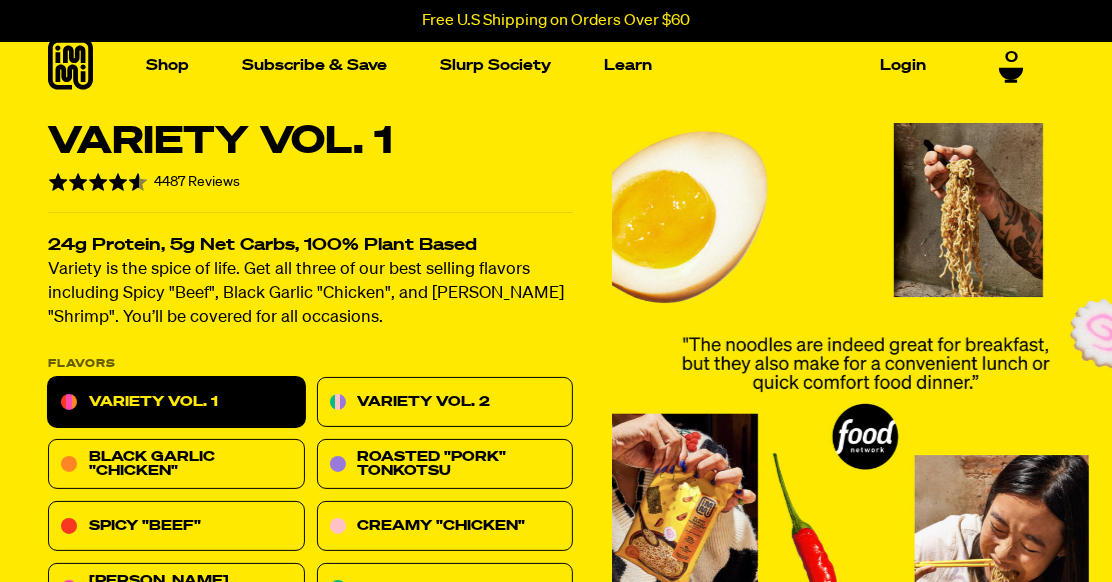 scroll, scrollTop: 0, scrollLeft: 0, axis: both 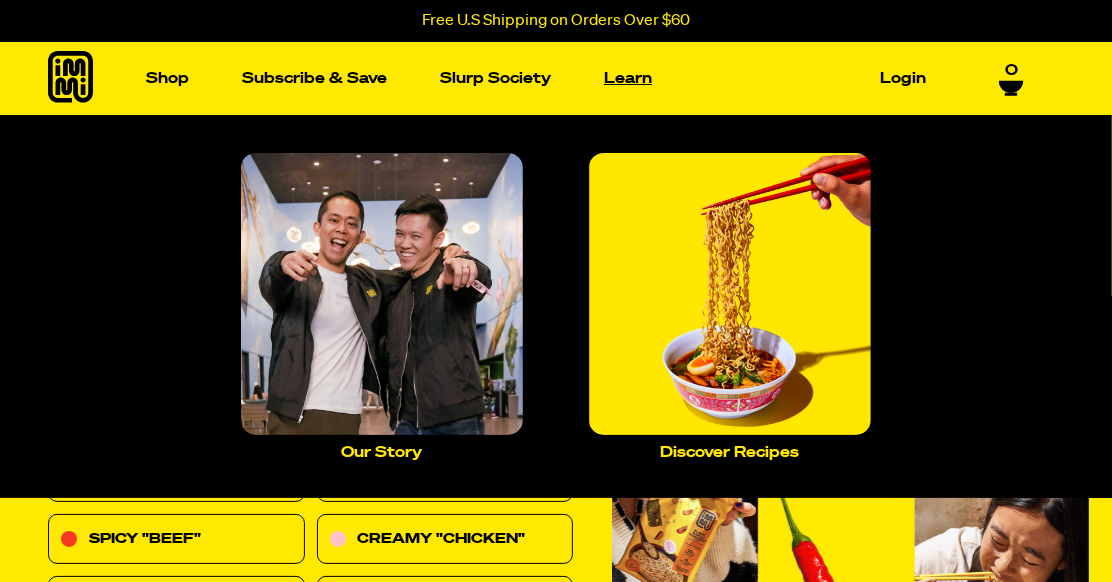 click on "Learn" at bounding box center [628, 78] 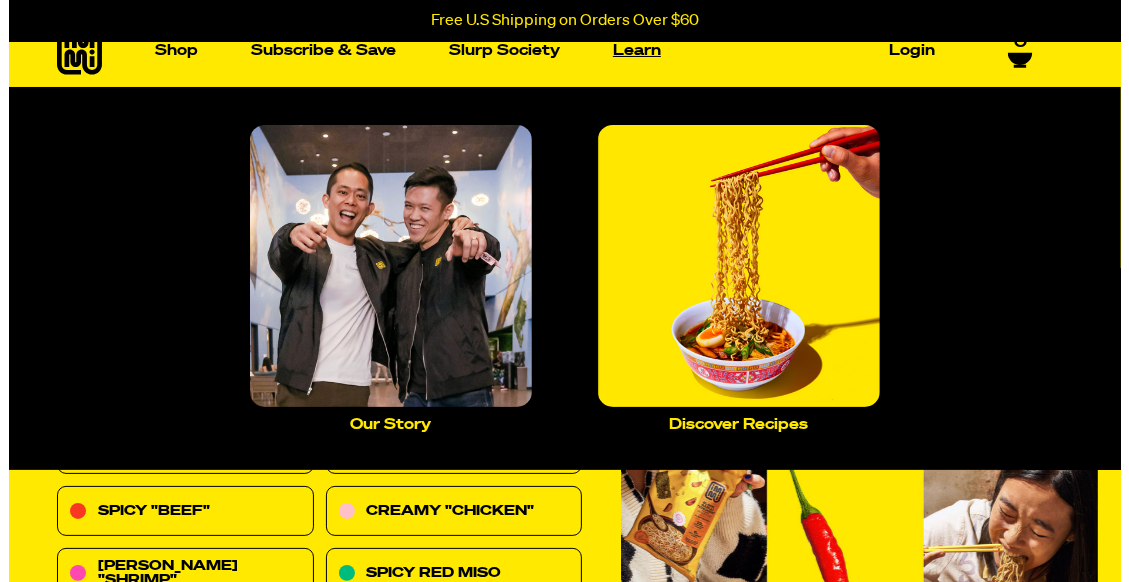 scroll, scrollTop: 0, scrollLeft: 0, axis: both 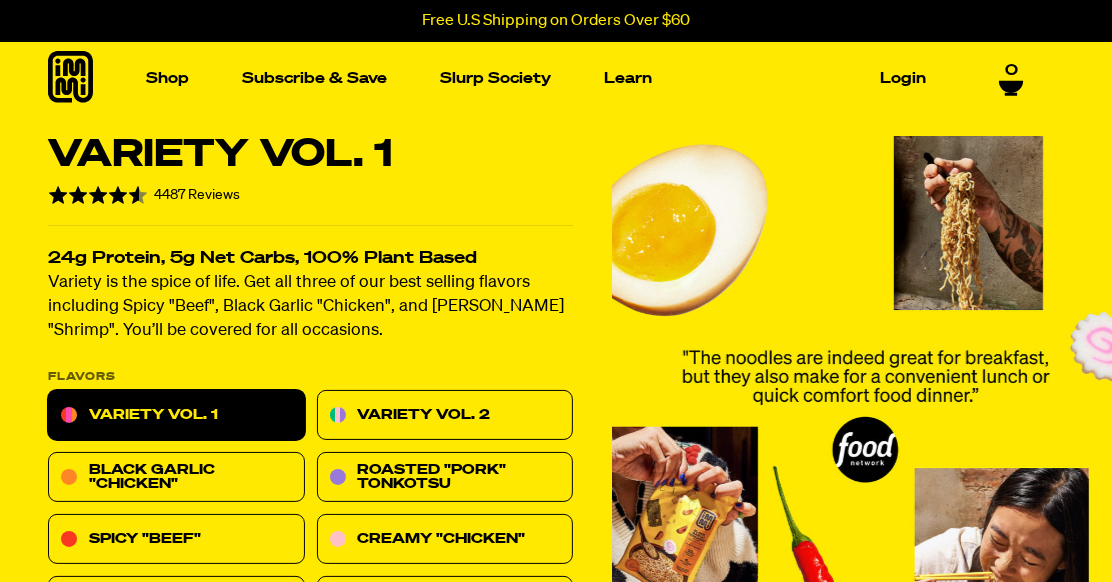 click 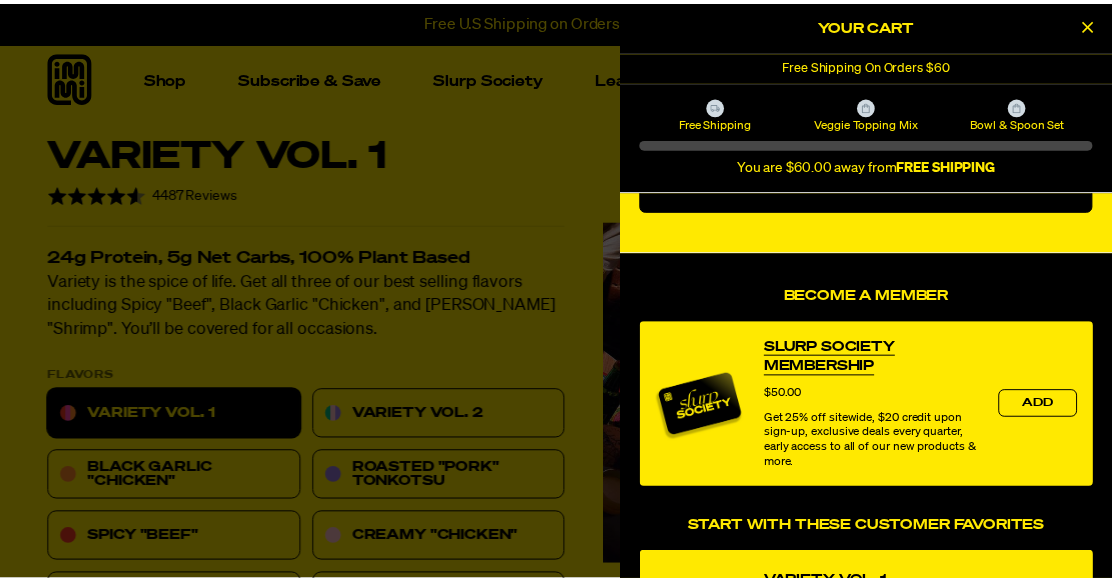 scroll, scrollTop: 0, scrollLeft: 0, axis: both 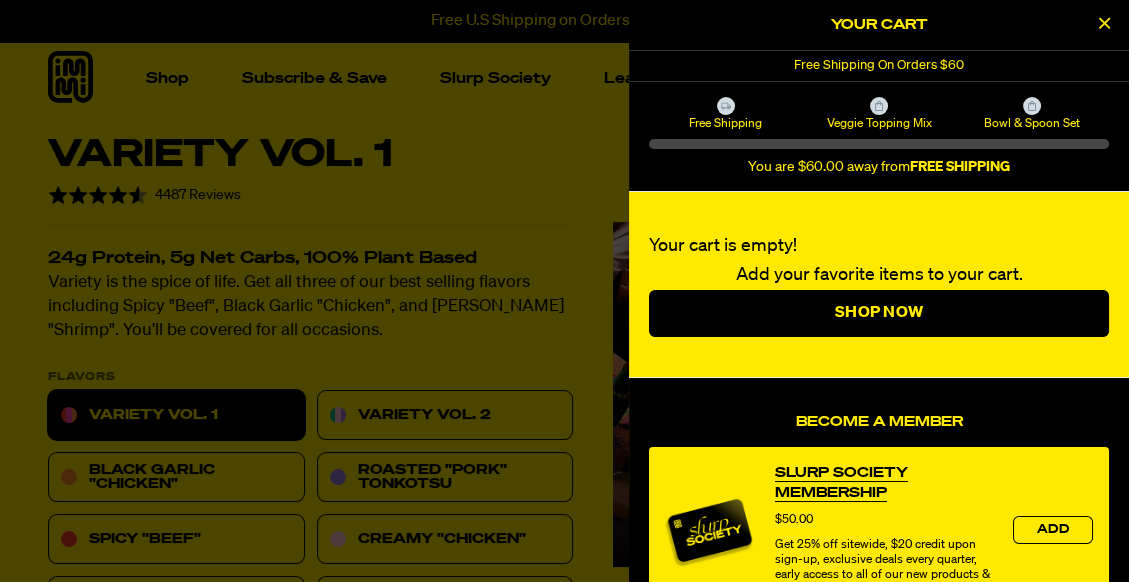 click at bounding box center [1104, 25] 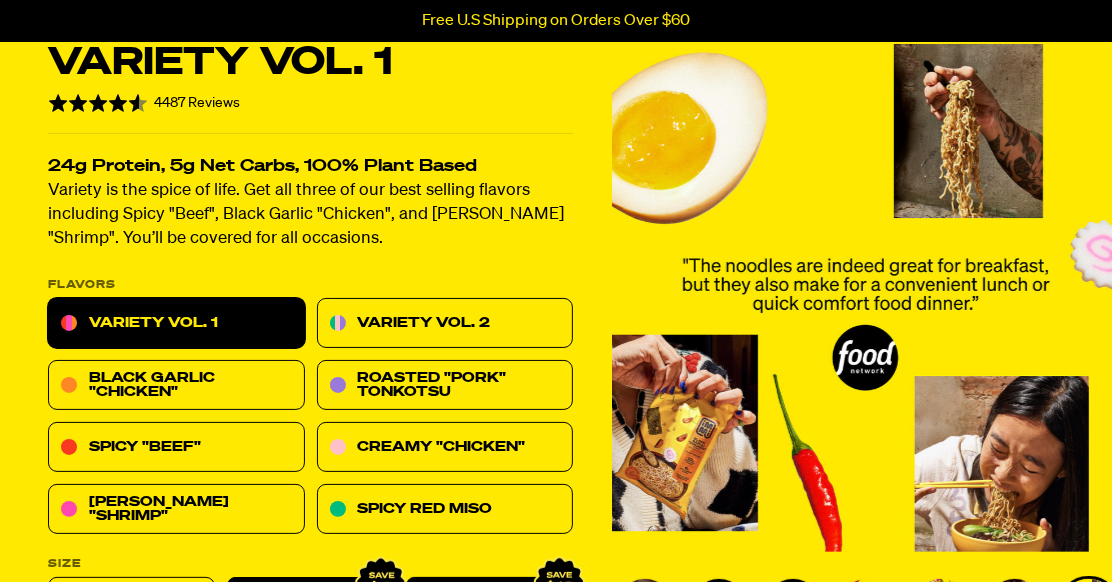 scroll, scrollTop: 222, scrollLeft: 0, axis: vertical 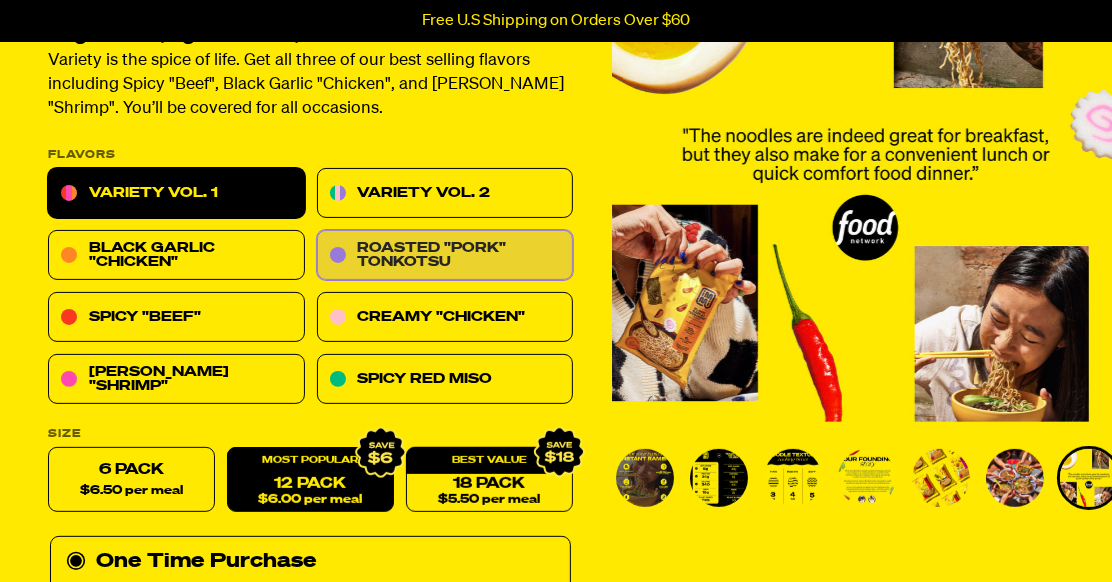 click on "Roasted "Pork" Tonkotsu" at bounding box center (445, 256) 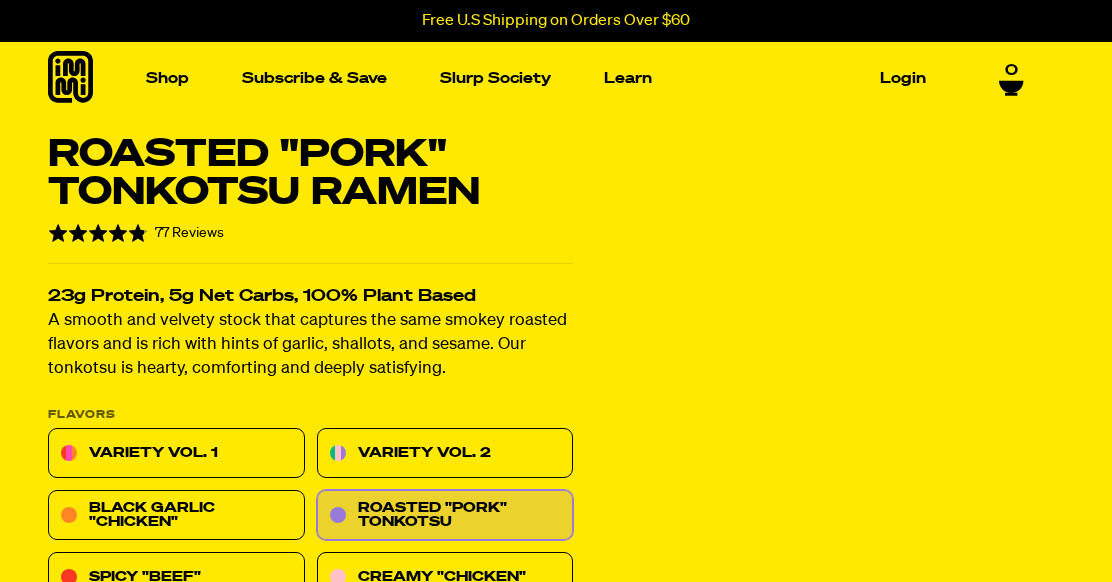 scroll, scrollTop: 0, scrollLeft: 0, axis: both 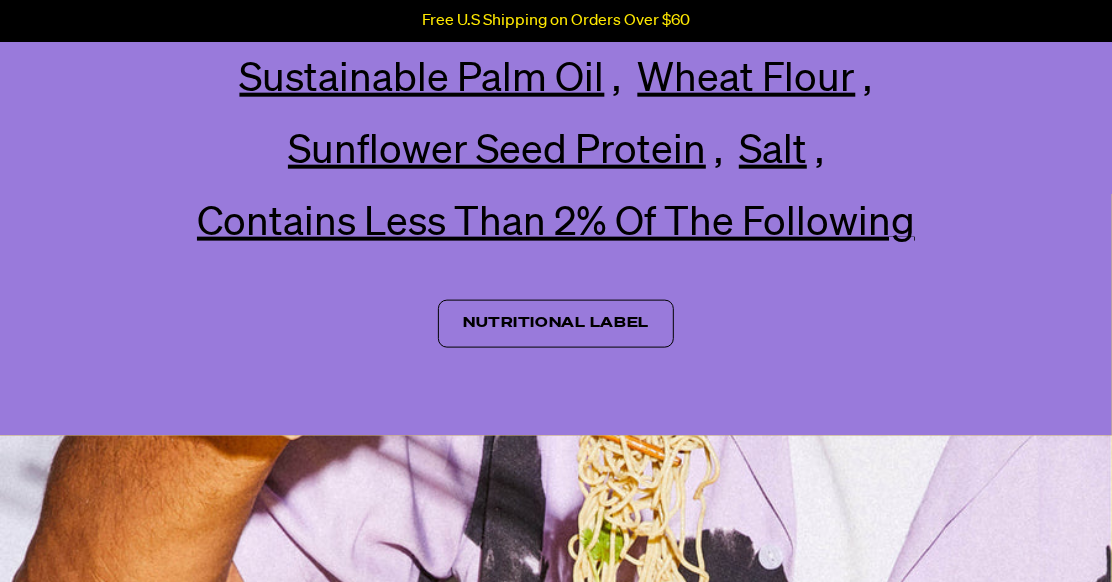 click on "Nutritional Label" at bounding box center (556, 324) 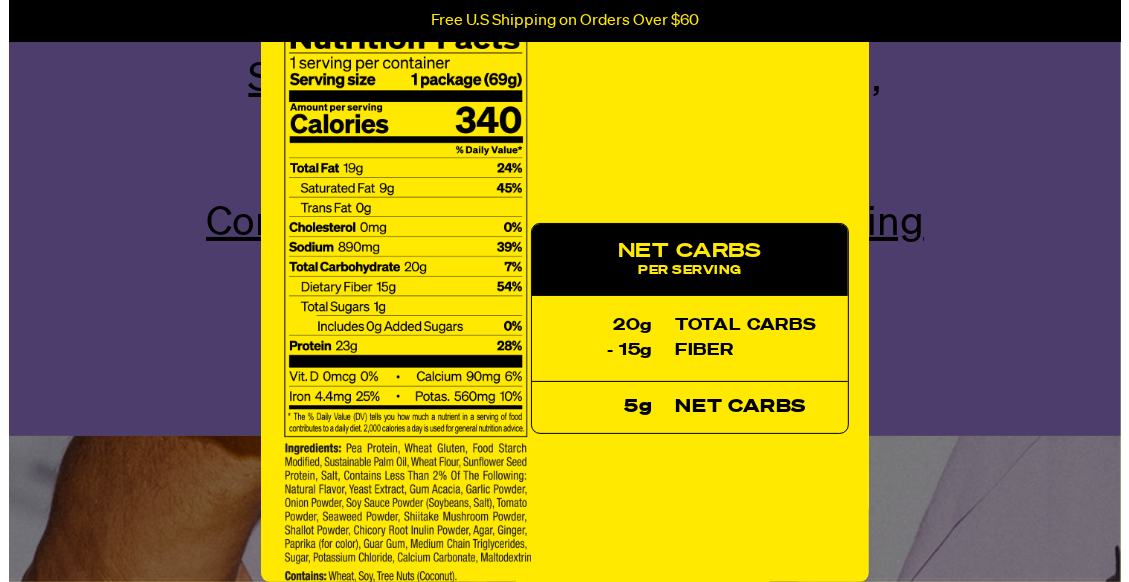 scroll, scrollTop: 4860, scrollLeft: 0, axis: vertical 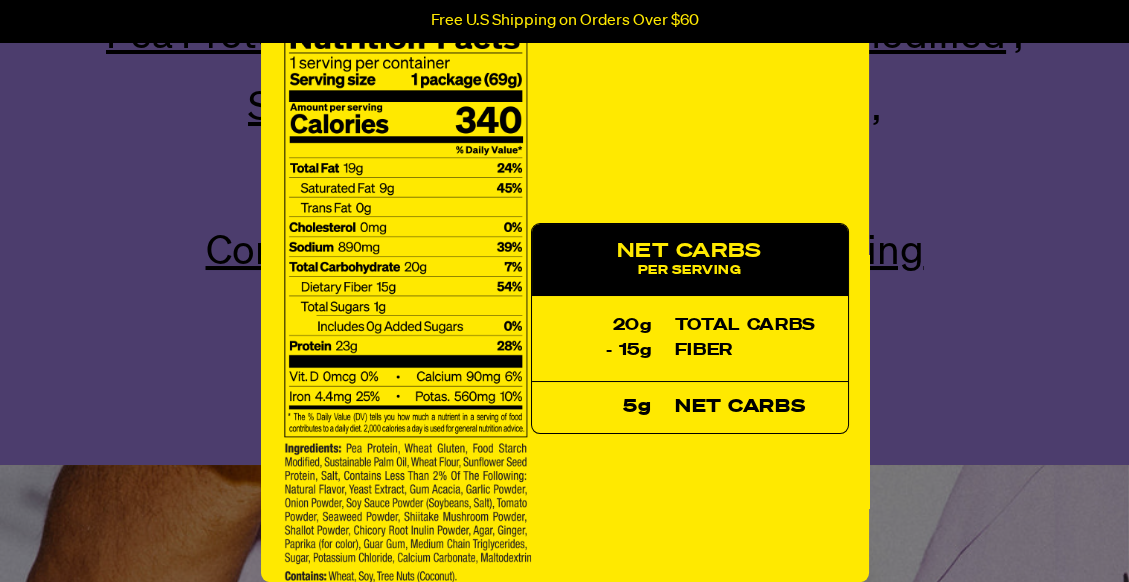 click on "×                 NET CARBS   Per Serving           20g   total carbs       - 15g   fiber               5g   net carbs" at bounding box center [564, 291] 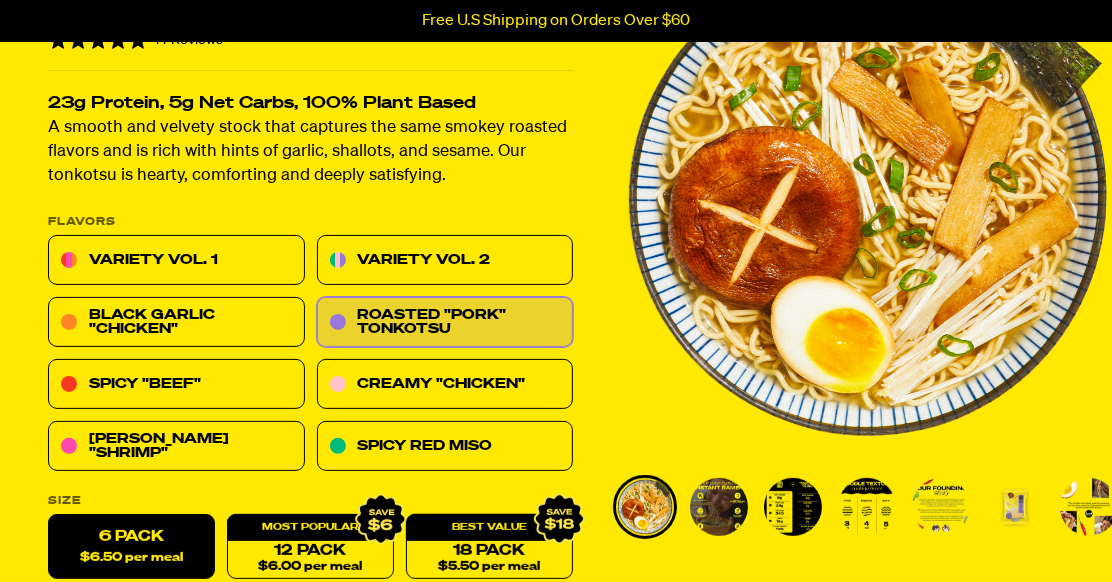scroll, scrollTop: 222, scrollLeft: 0, axis: vertical 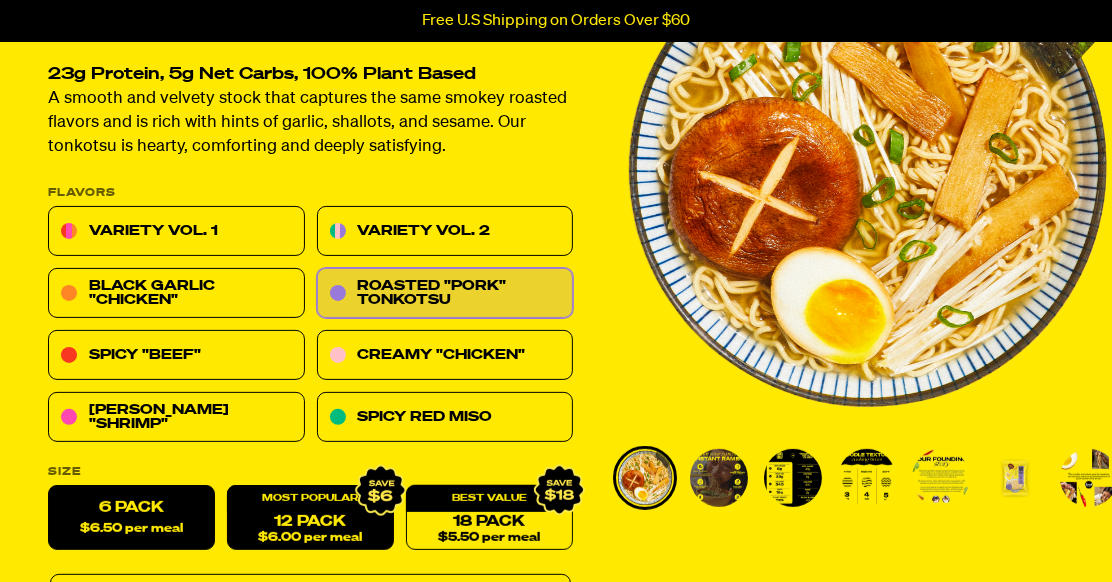 click on "12 Pack  $6.00 per meal" at bounding box center (310, 518) 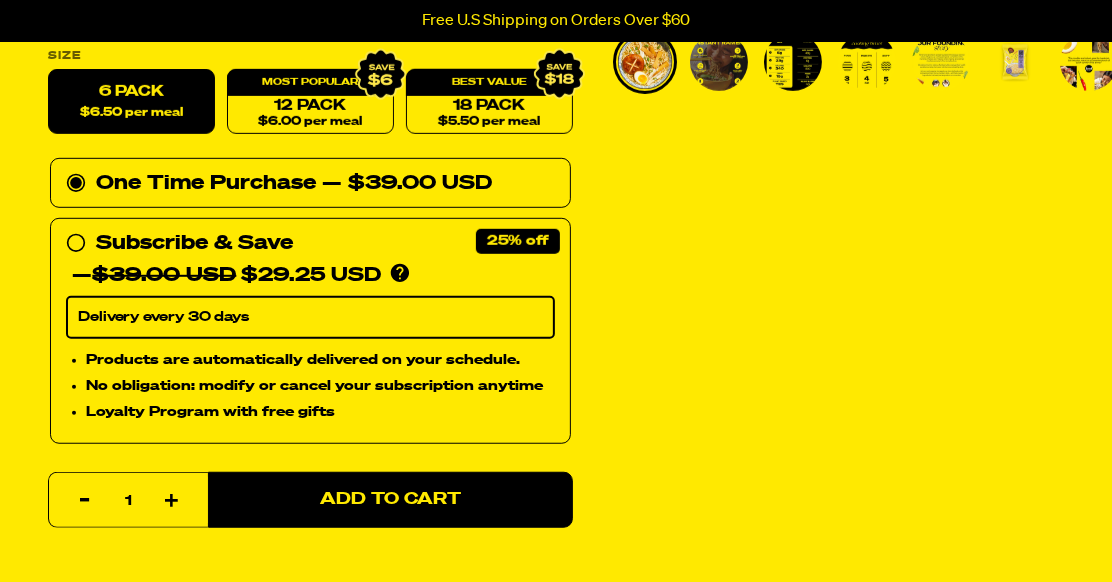 scroll, scrollTop: 666, scrollLeft: 0, axis: vertical 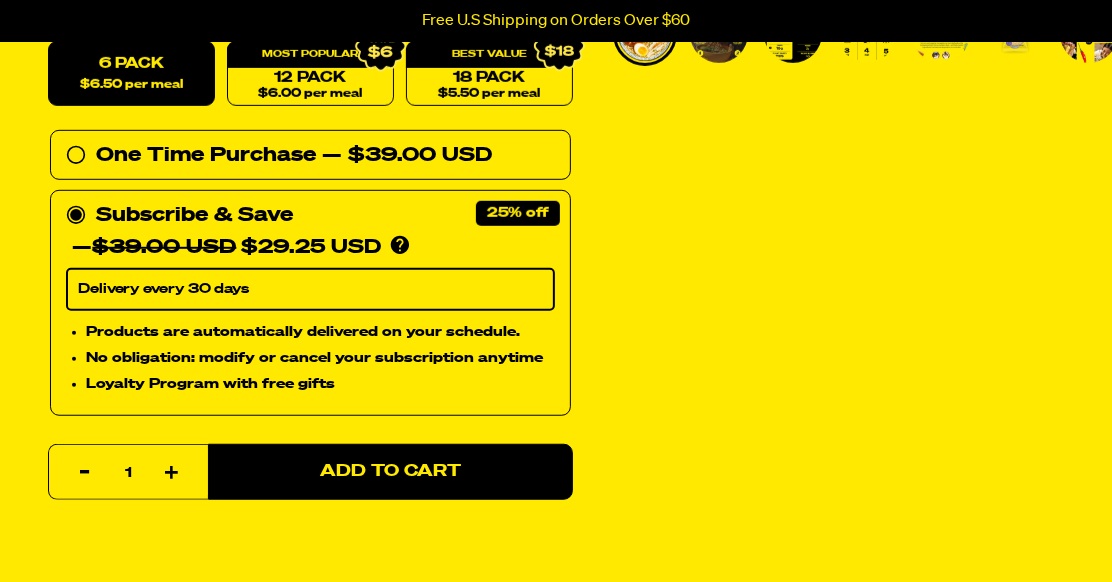 click on "Delivery every 30 days" at bounding box center [310, 290] 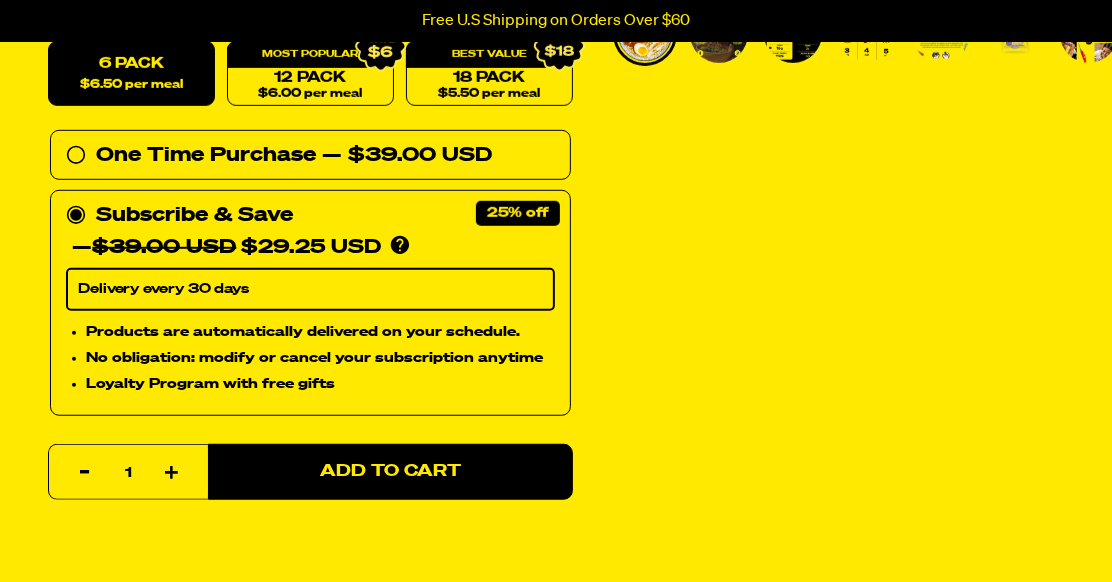 click on "Delivery every 30 days" at bounding box center [310, 290] 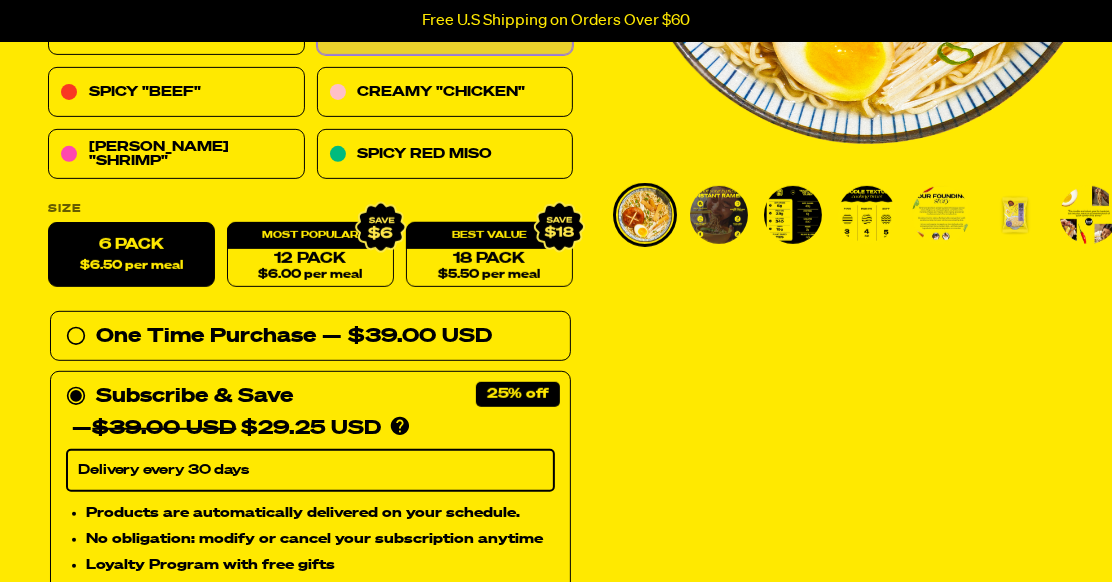 scroll, scrollTop: 444, scrollLeft: 0, axis: vertical 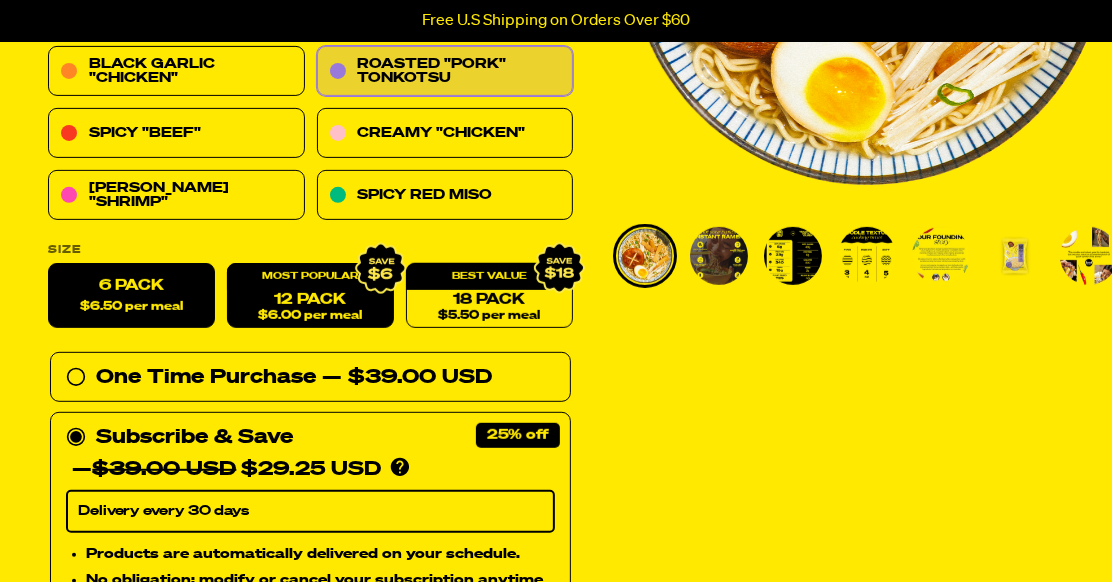 click on "12 Pack  $6.00 per meal" at bounding box center (310, 296) 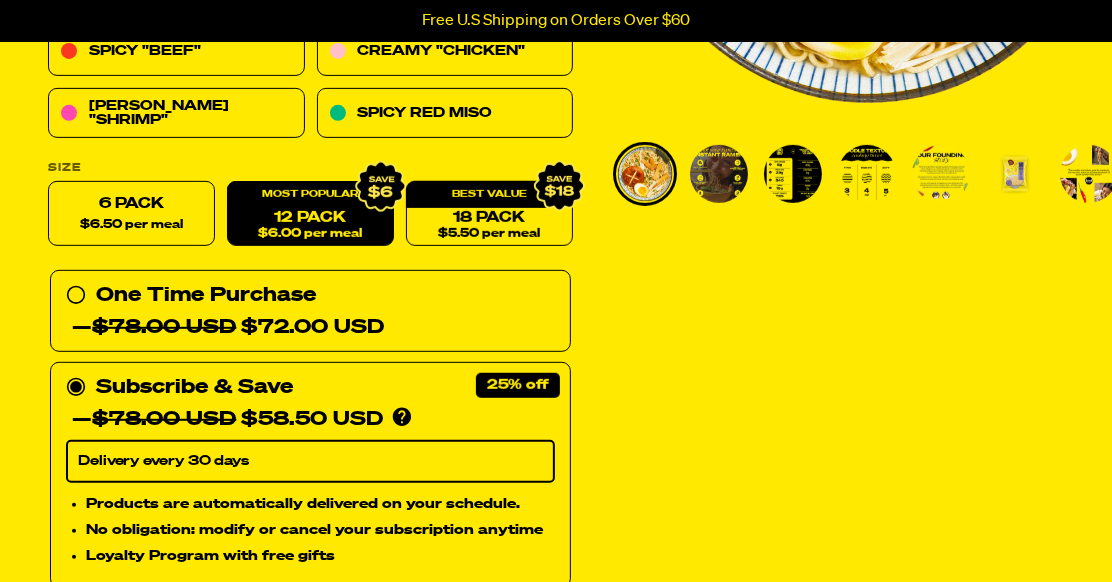 scroll, scrollTop: 555, scrollLeft: 0, axis: vertical 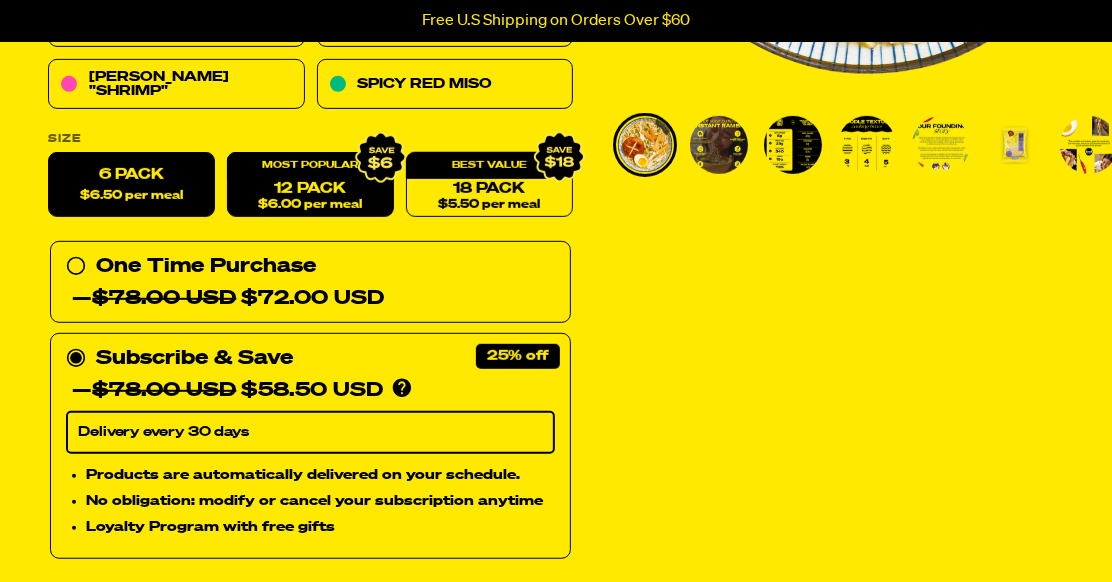 click on "6 pack $6.50 per meal" at bounding box center (131, 185) 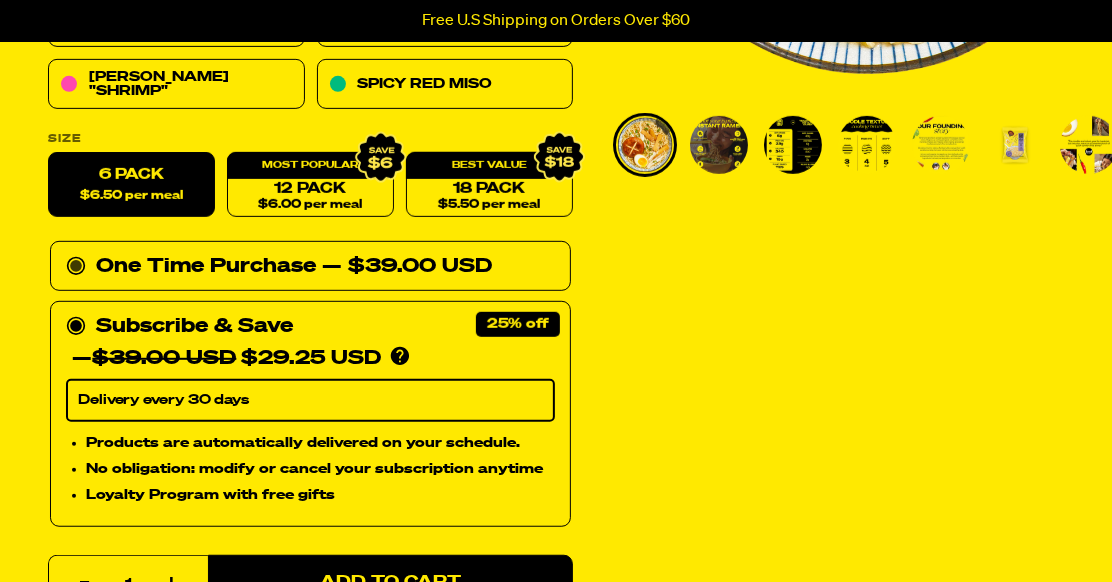 click 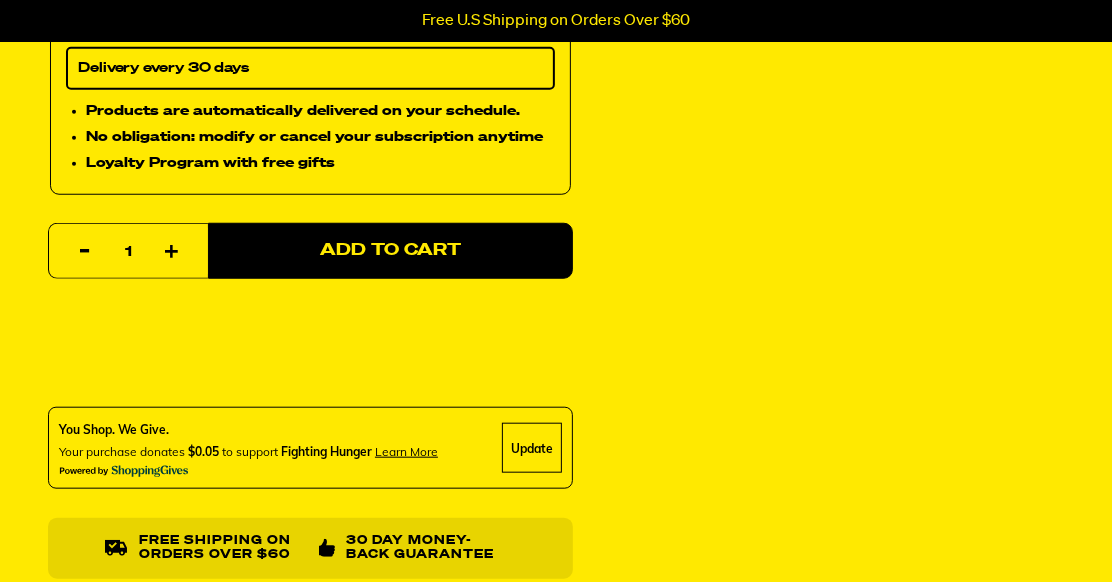 scroll, scrollTop: 888, scrollLeft: 0, axis: vertical 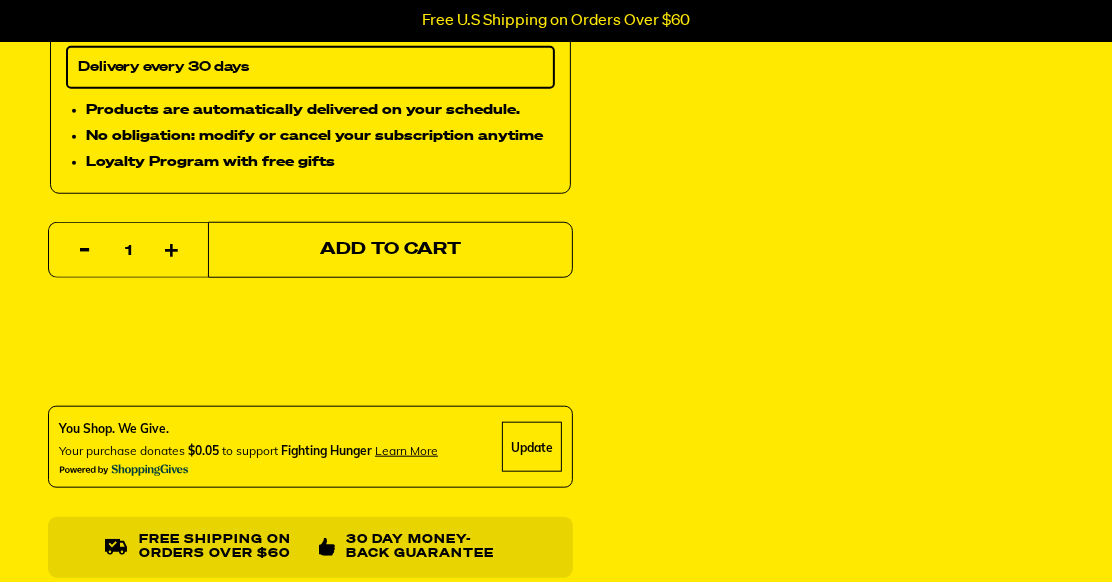 click on "Add to Cart" at bounding box center [390, 250] 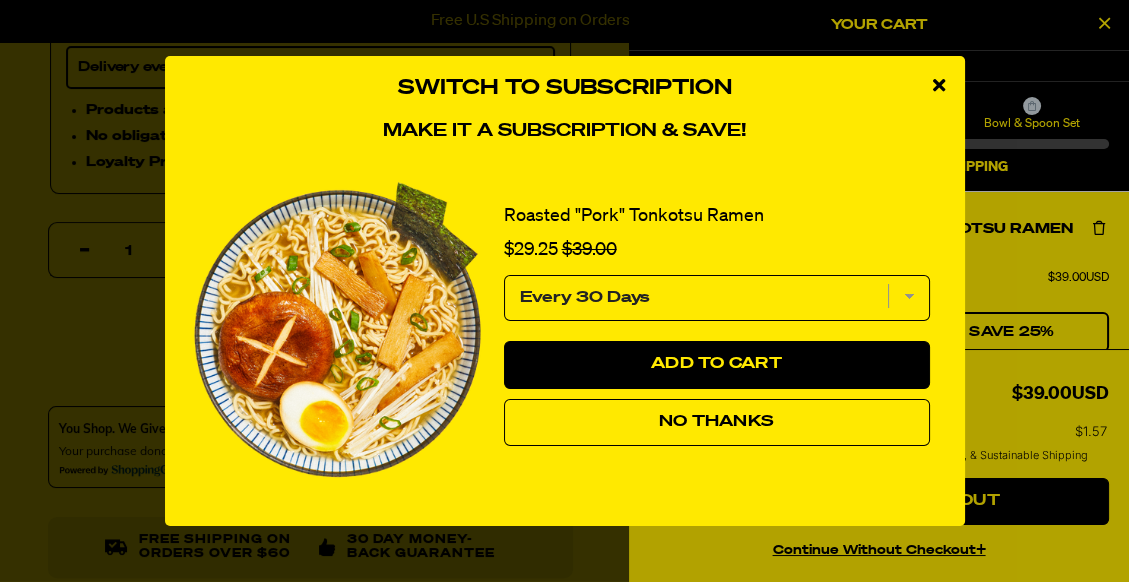 click on "No Thanks" at bounding box center [716, 422] 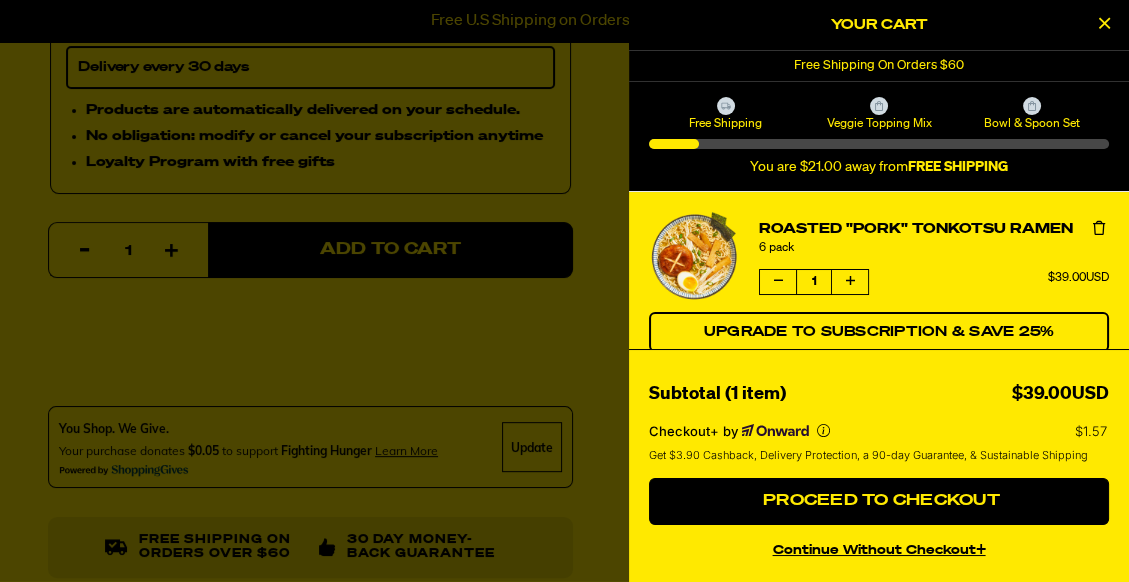click at bounding box center (1099, 228) 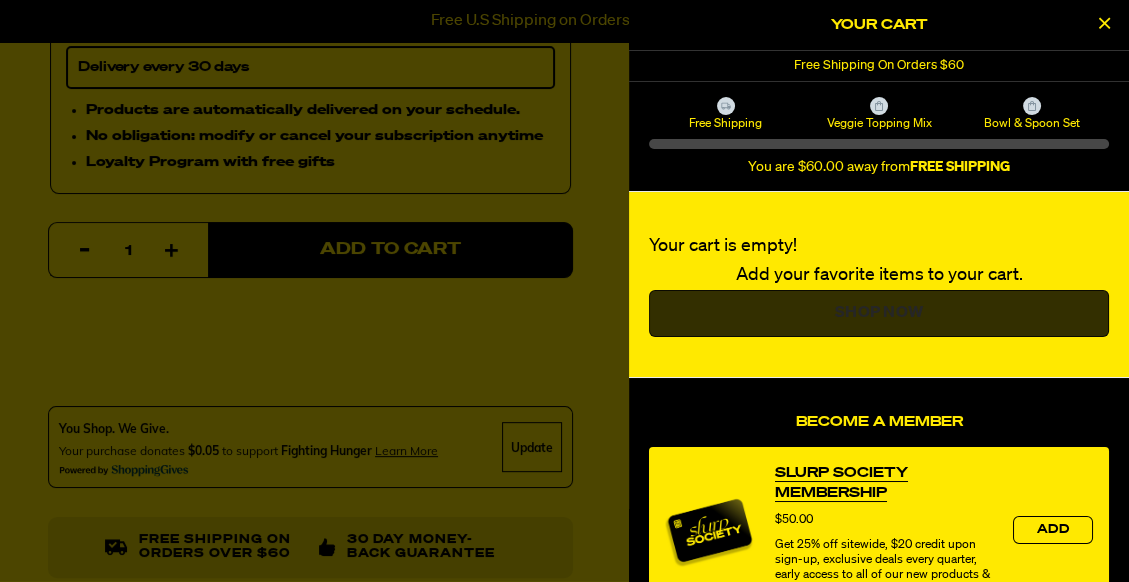 click on "Shop Now" at bounding box center (879, 314) 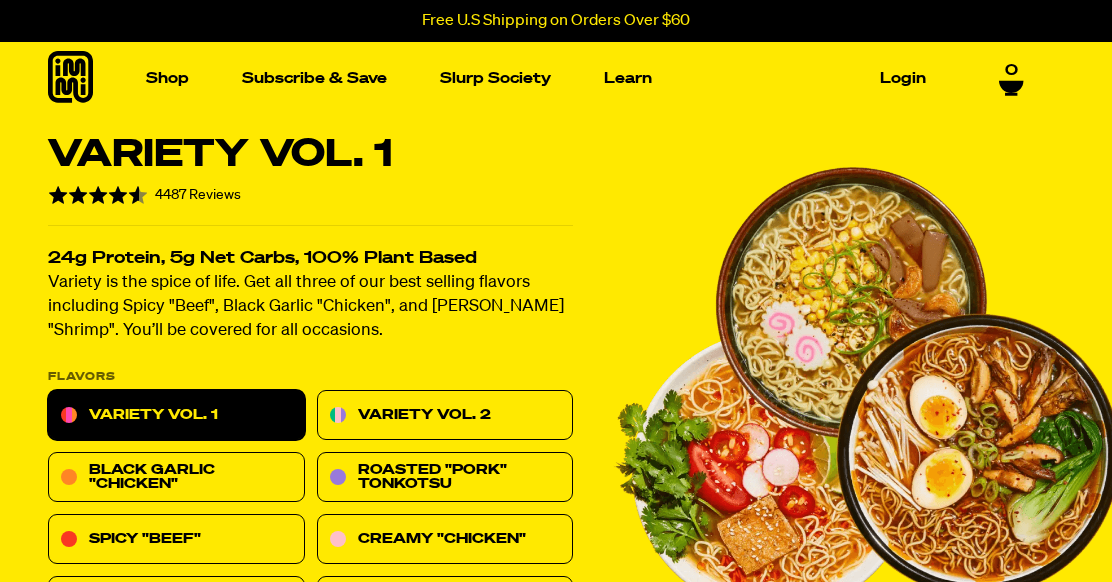 scroll, scrollTop: 222, scrollLeft: 0, axis: vertical 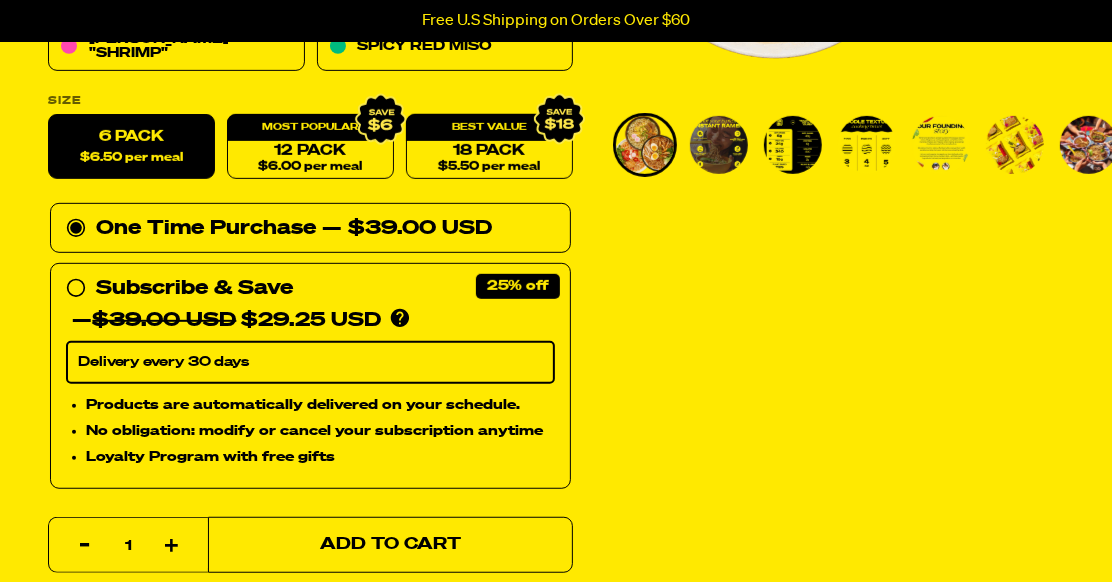 click on "Add to Cart" at bounding box center [390, 545] 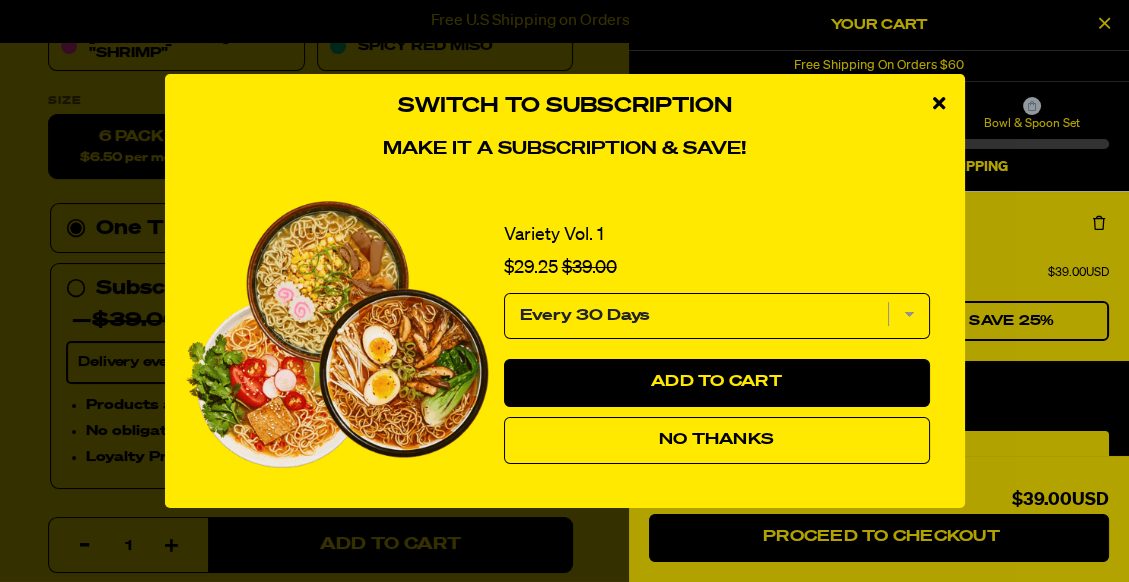 click on "No Thanks" at bounding box center [717, 441] 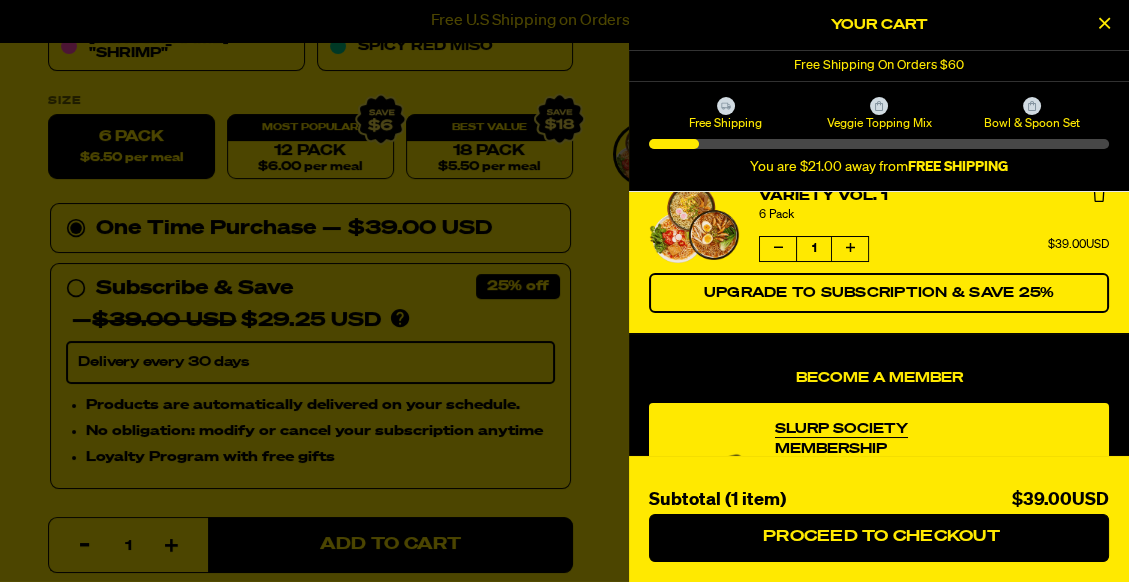 scroll, scrollTop: 0, scrollLeft: 0, axis: both 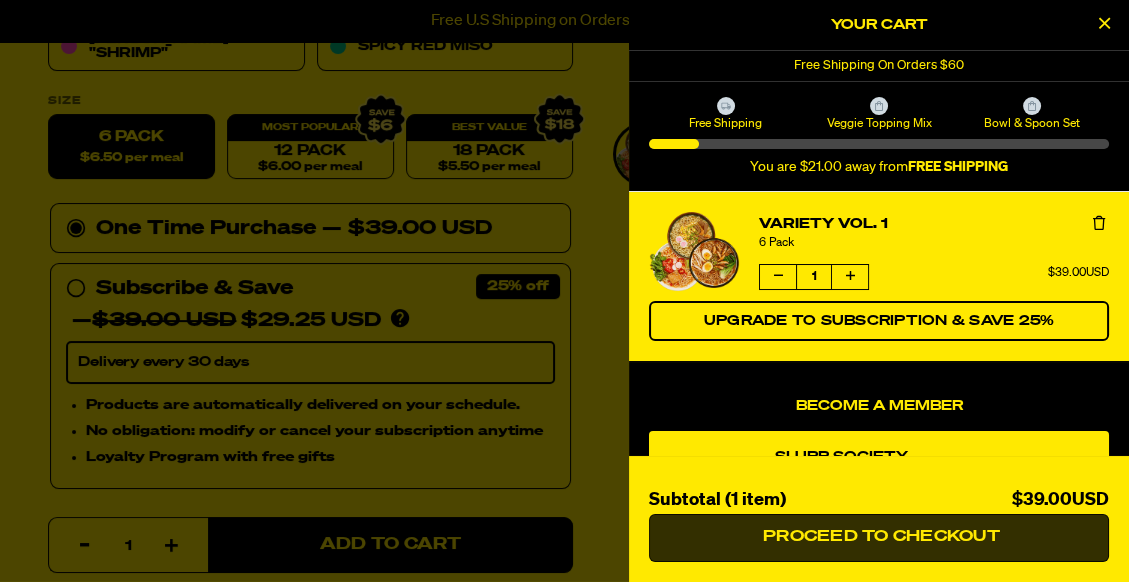 click on "Proceed to Checkout" at bounding box center (879, 537) 